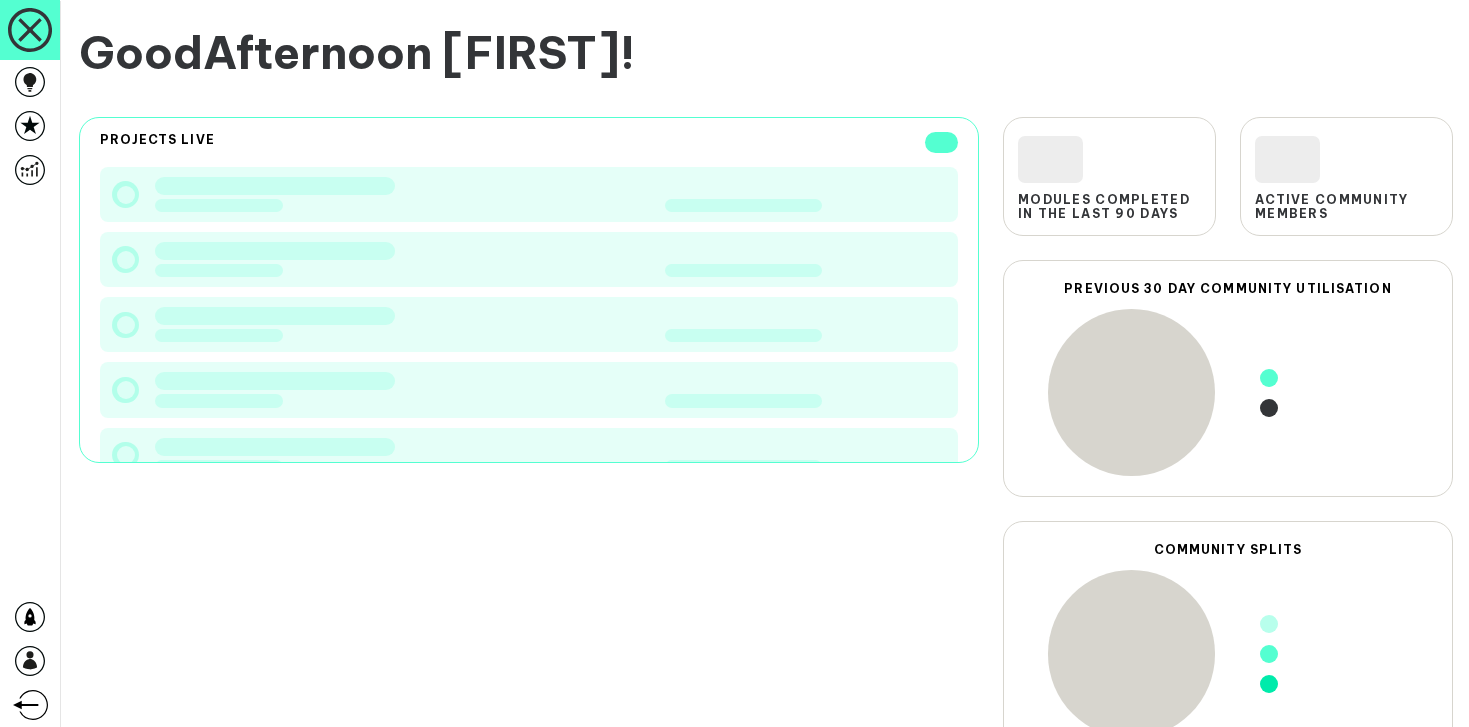 scroll, scrollTop: 0, scrollLeft: 0, axis: both 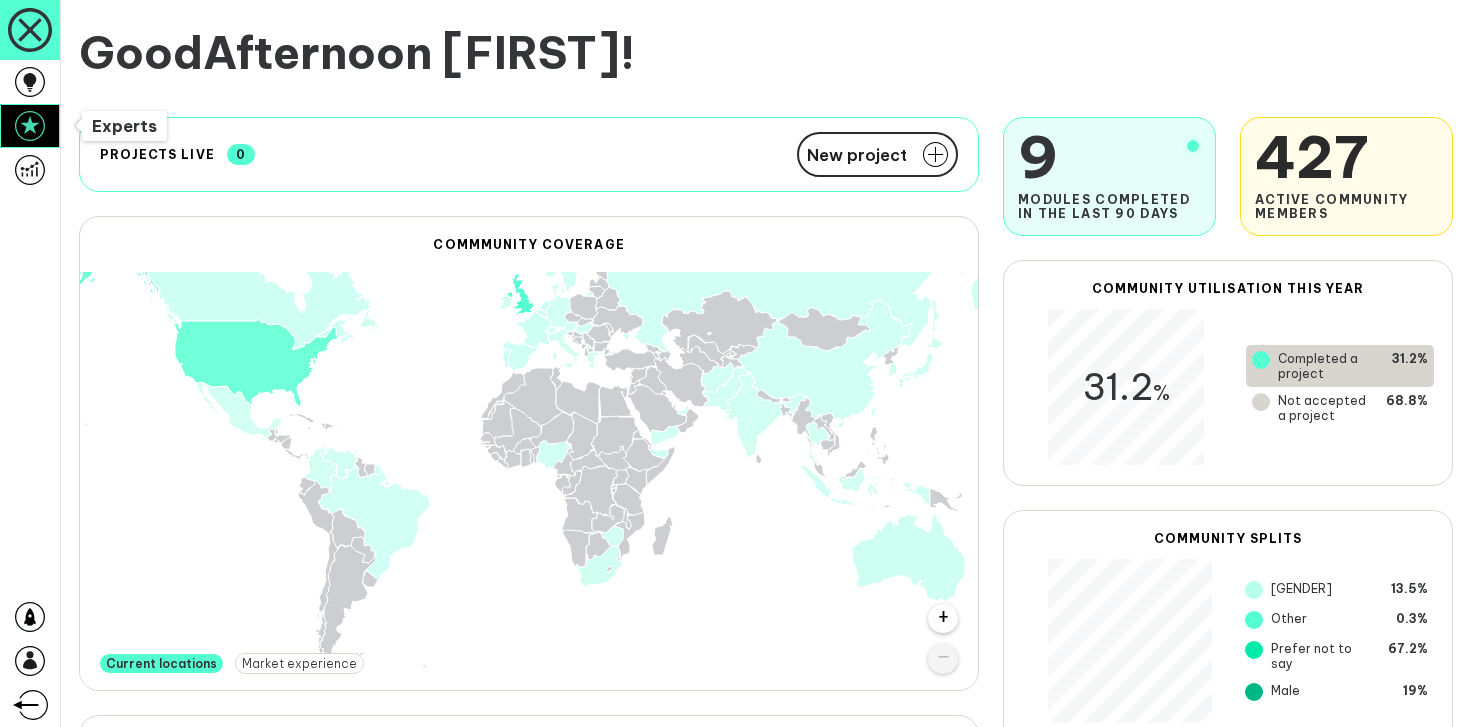 click at bounding box center [30, 126] 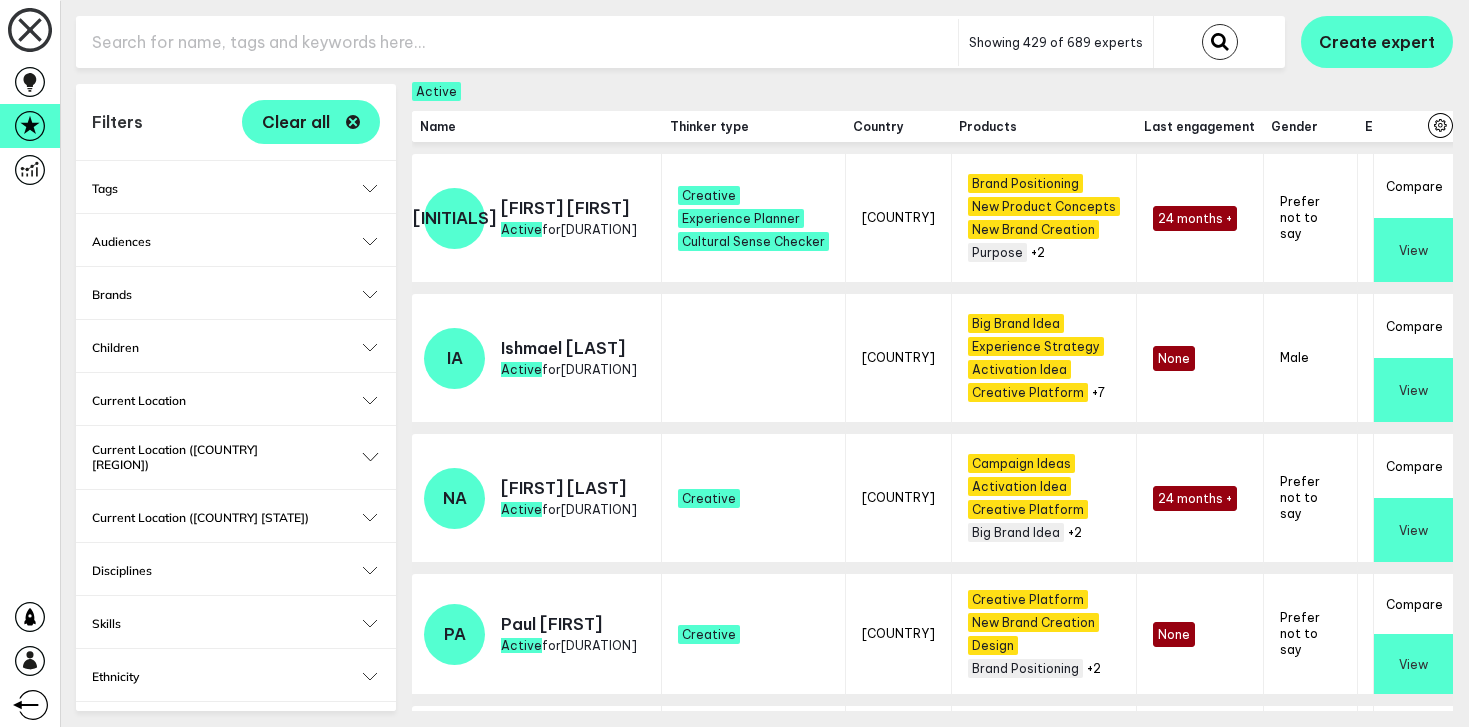 click at bounding box center (517, 42) 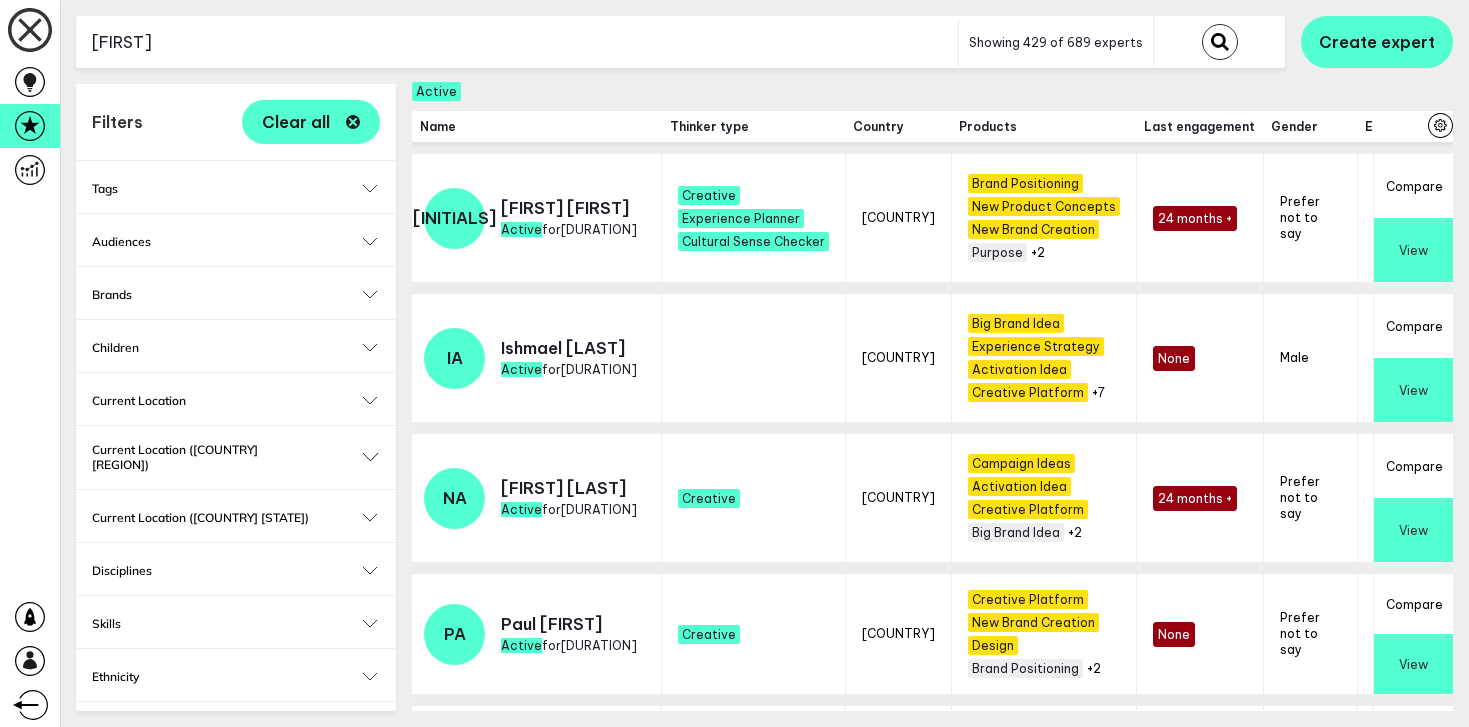 type on "lara" 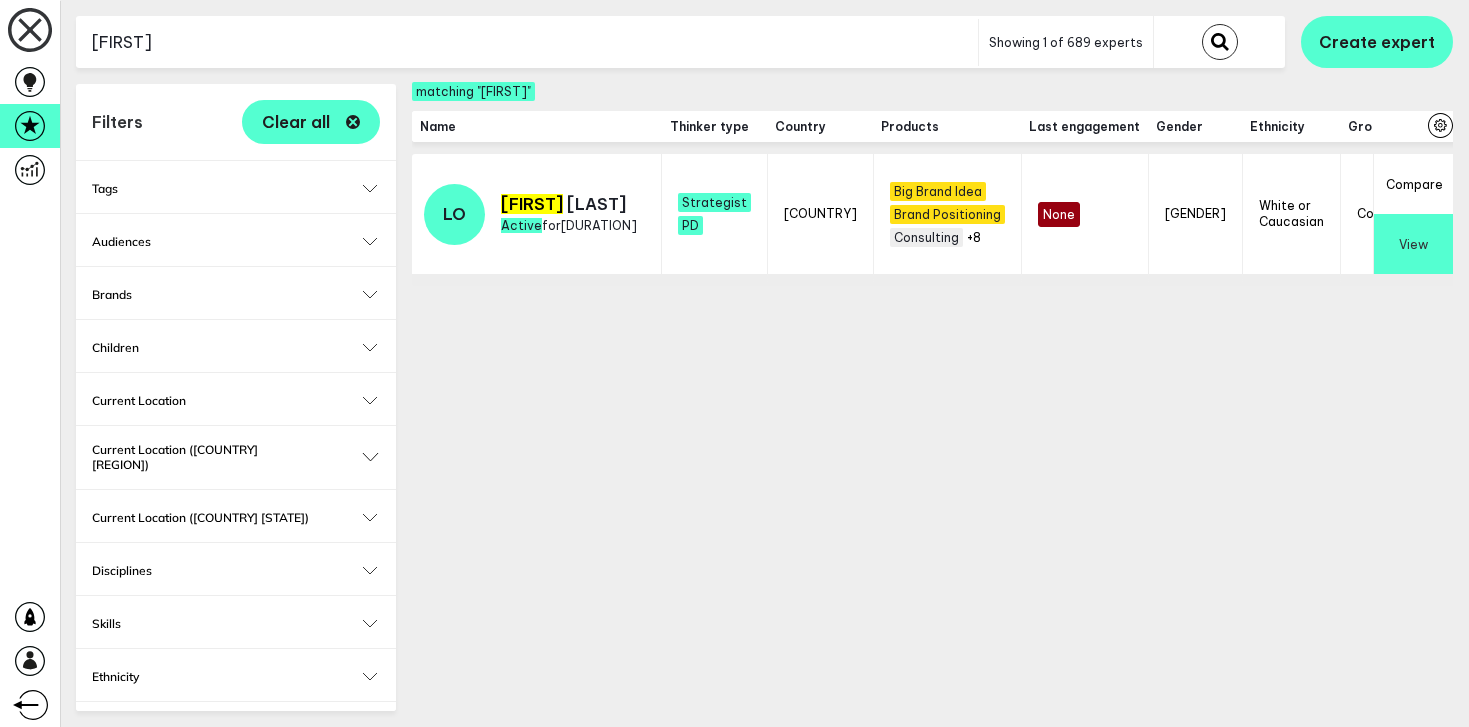 click on "View" at bounding box center (1413, 244) 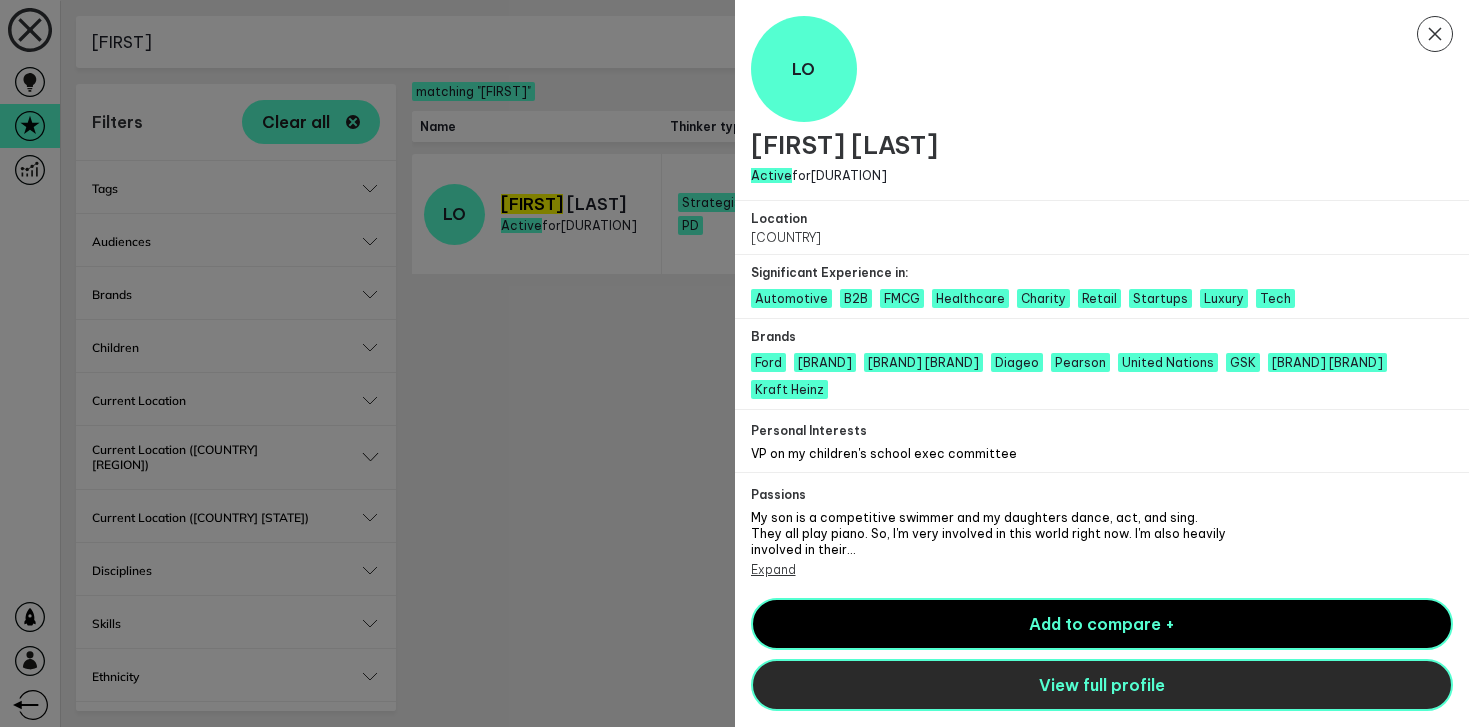 click on "View full profile" at bounding box center [1102, 685] 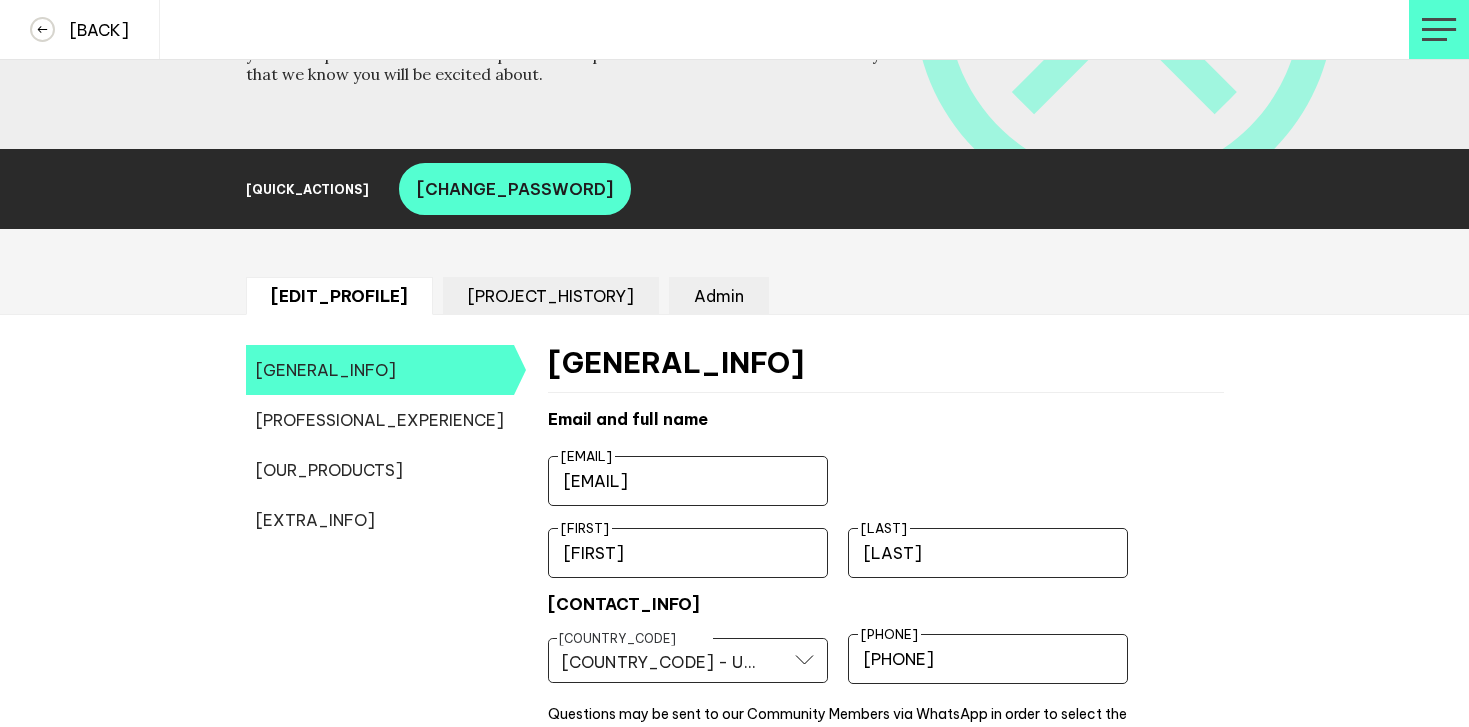 scroll, scrollTop: 233, scrollLeft: 0, axis: vertical 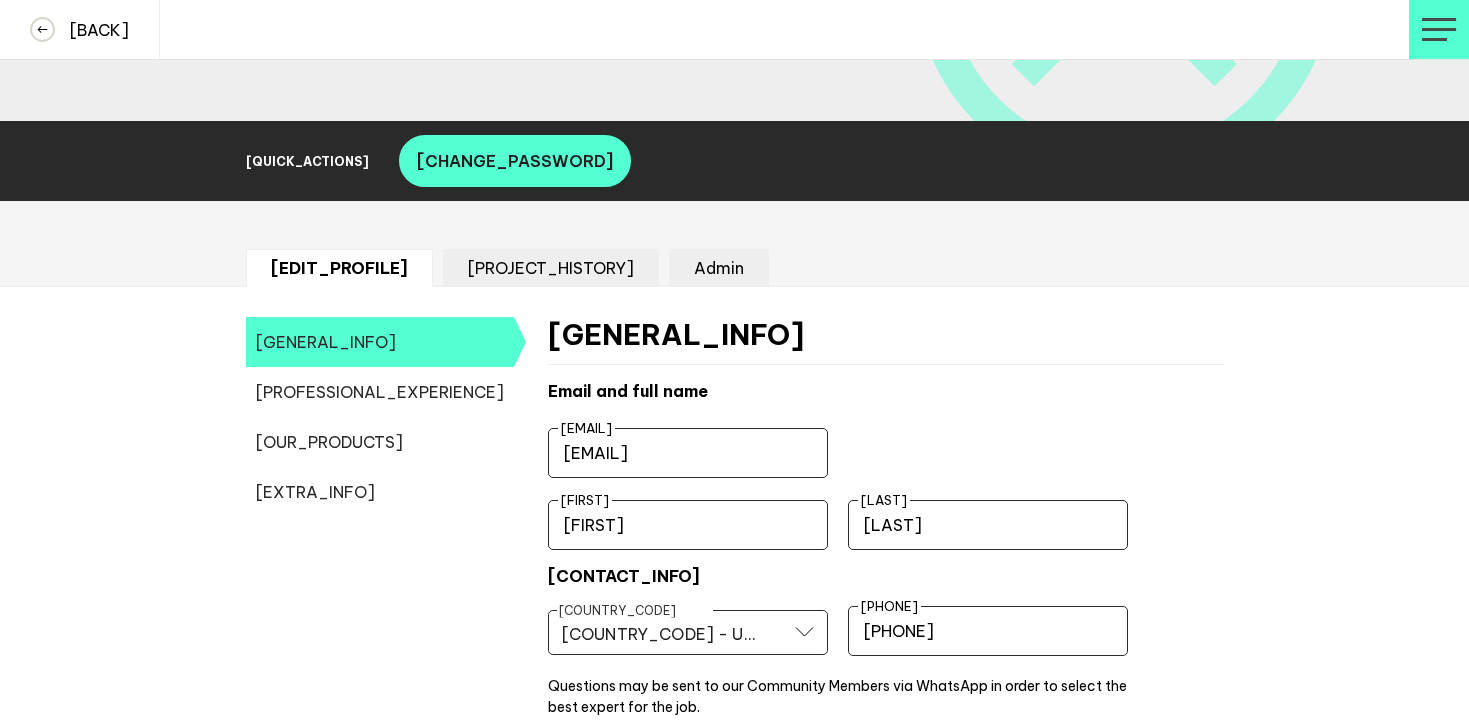 click on "[EMAIL]" at bounding box center [688, 453] 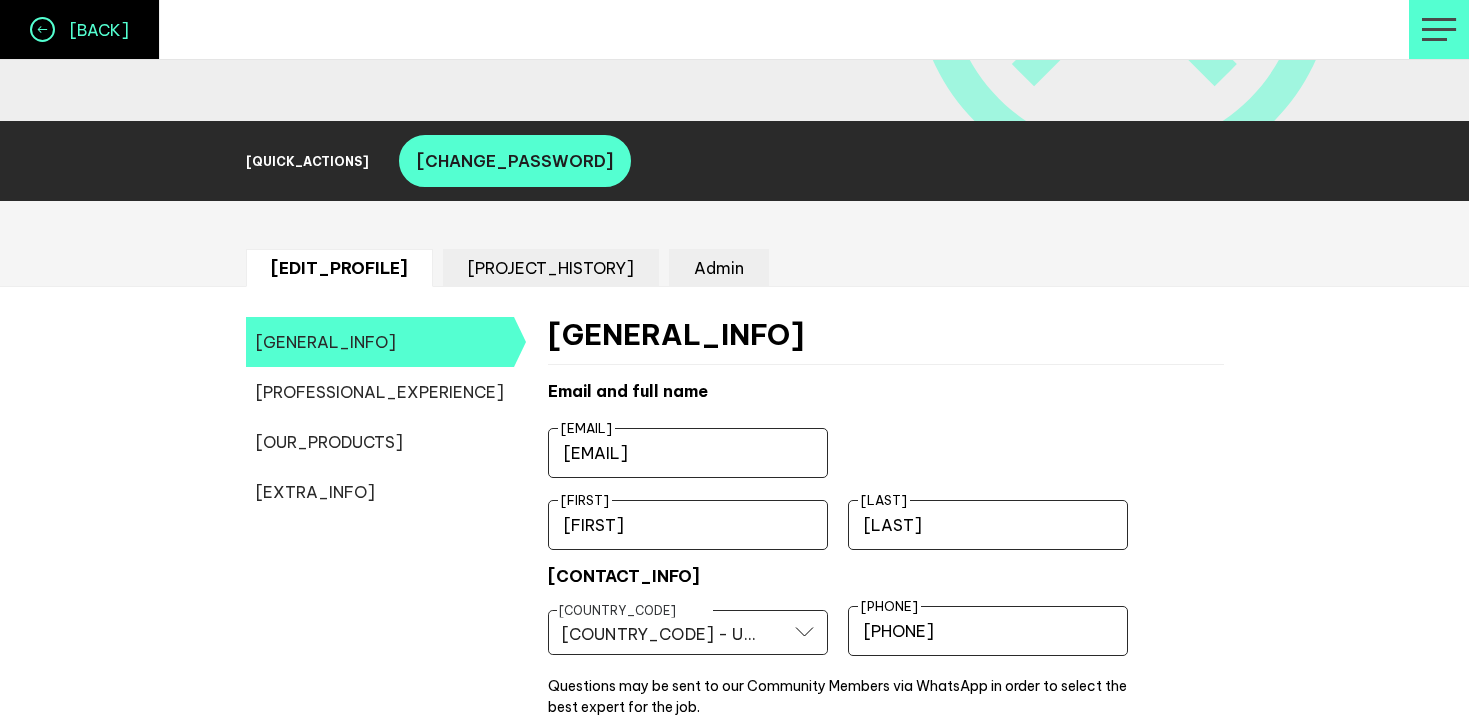 click on "[BACK]" at bounding box center [92, 30] 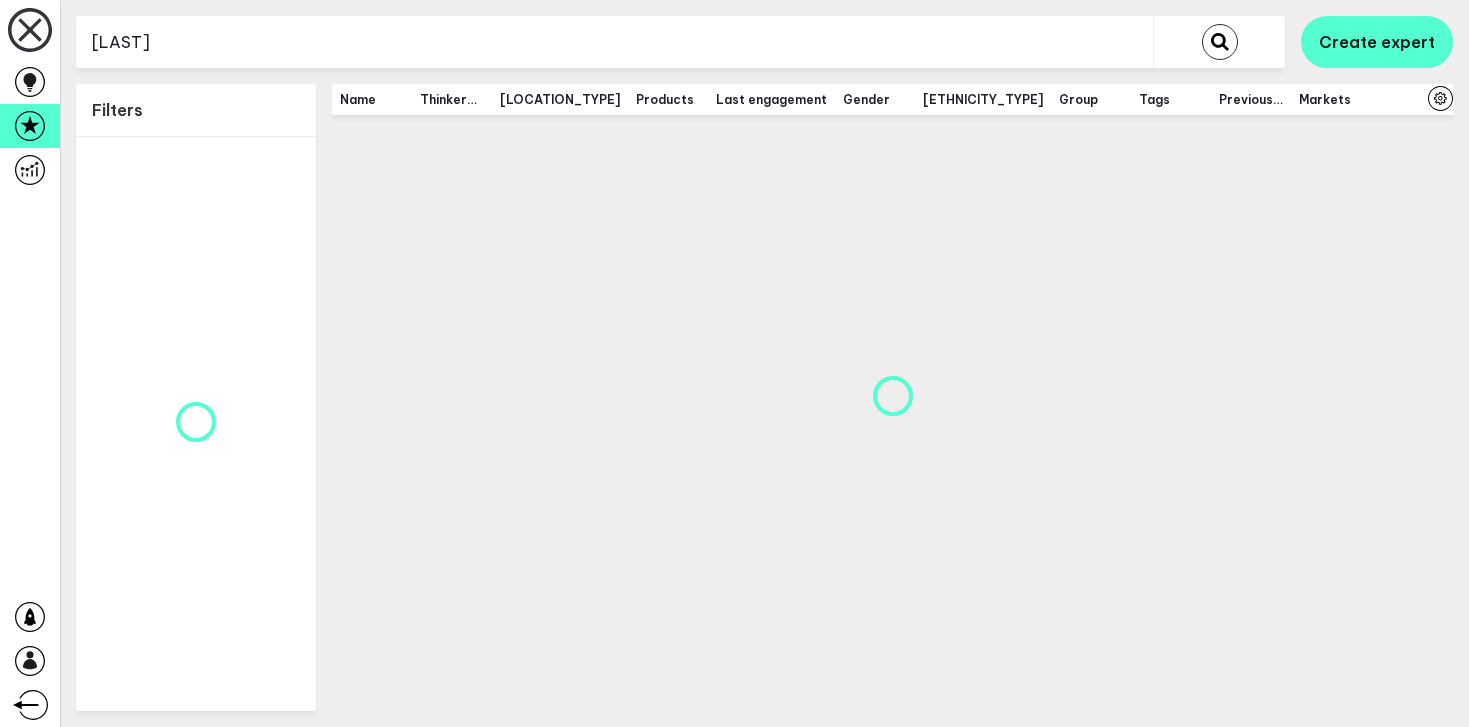 scroll, scrollTop: 0, scrollLeft: 0, axis: both 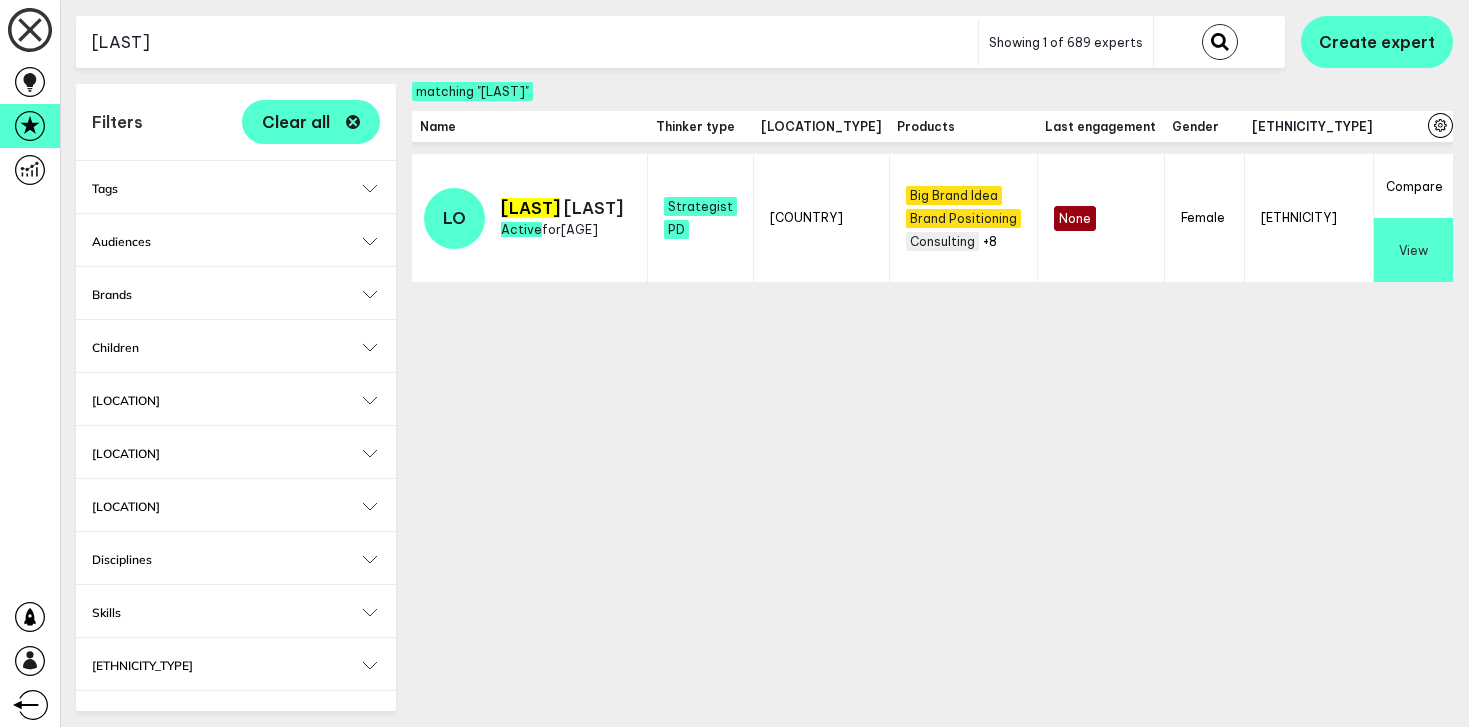 click on "lara" at bounding box center [527, 42] 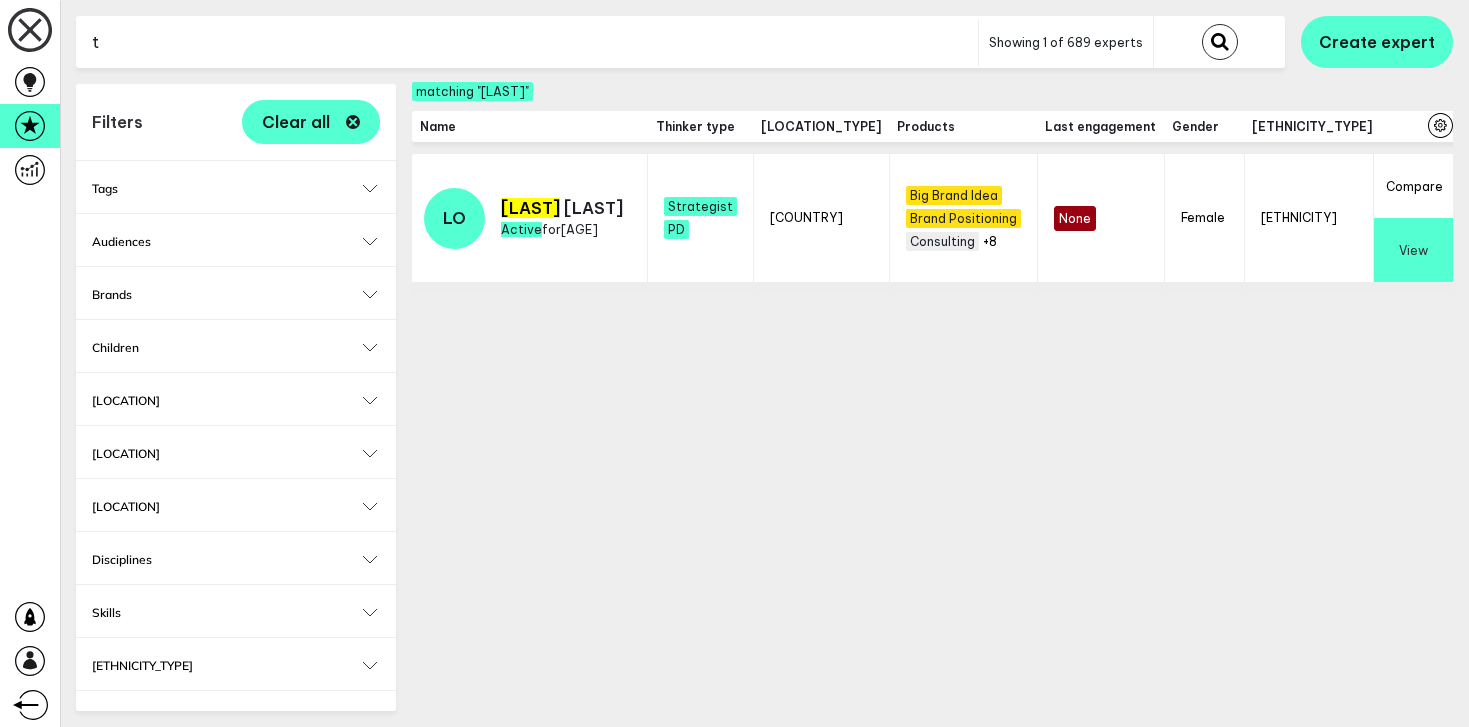 click on "t" at bounding box center [527, 42] 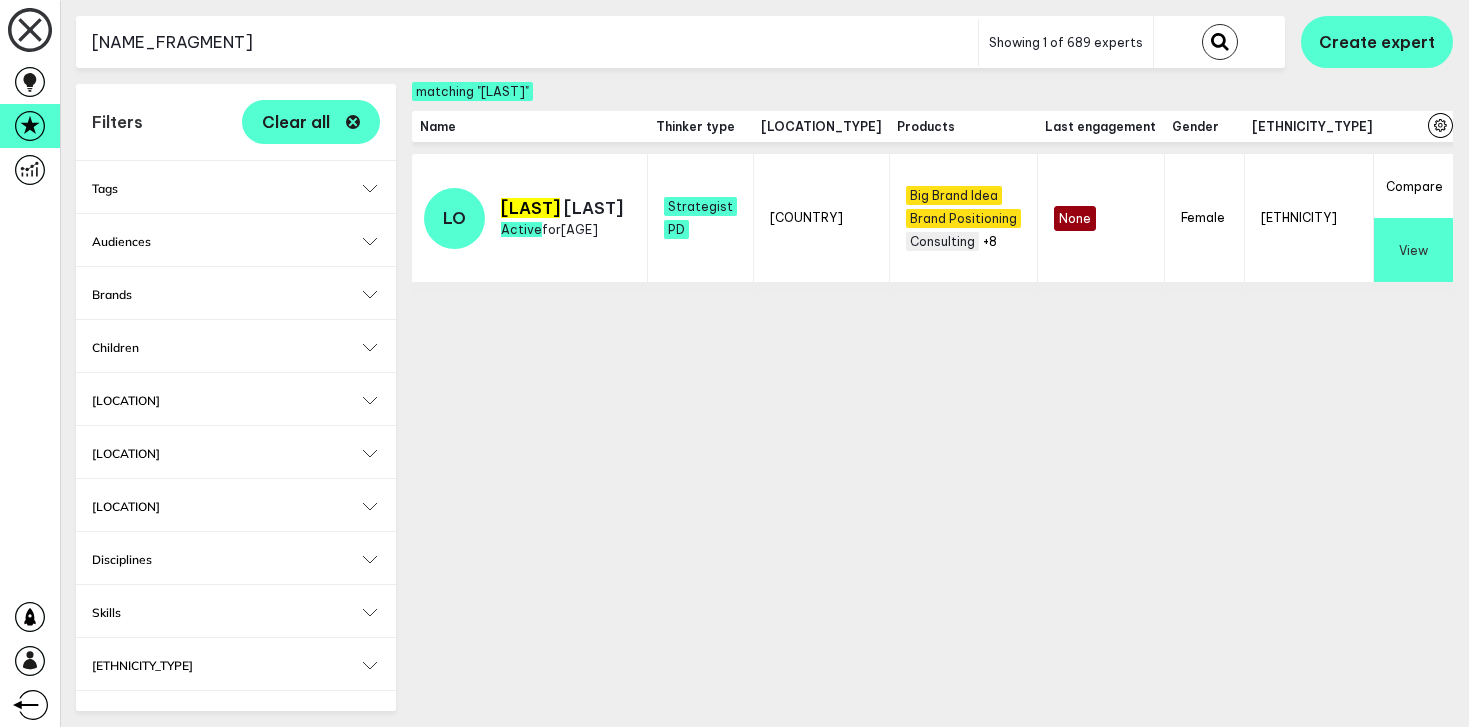 type on "ted" 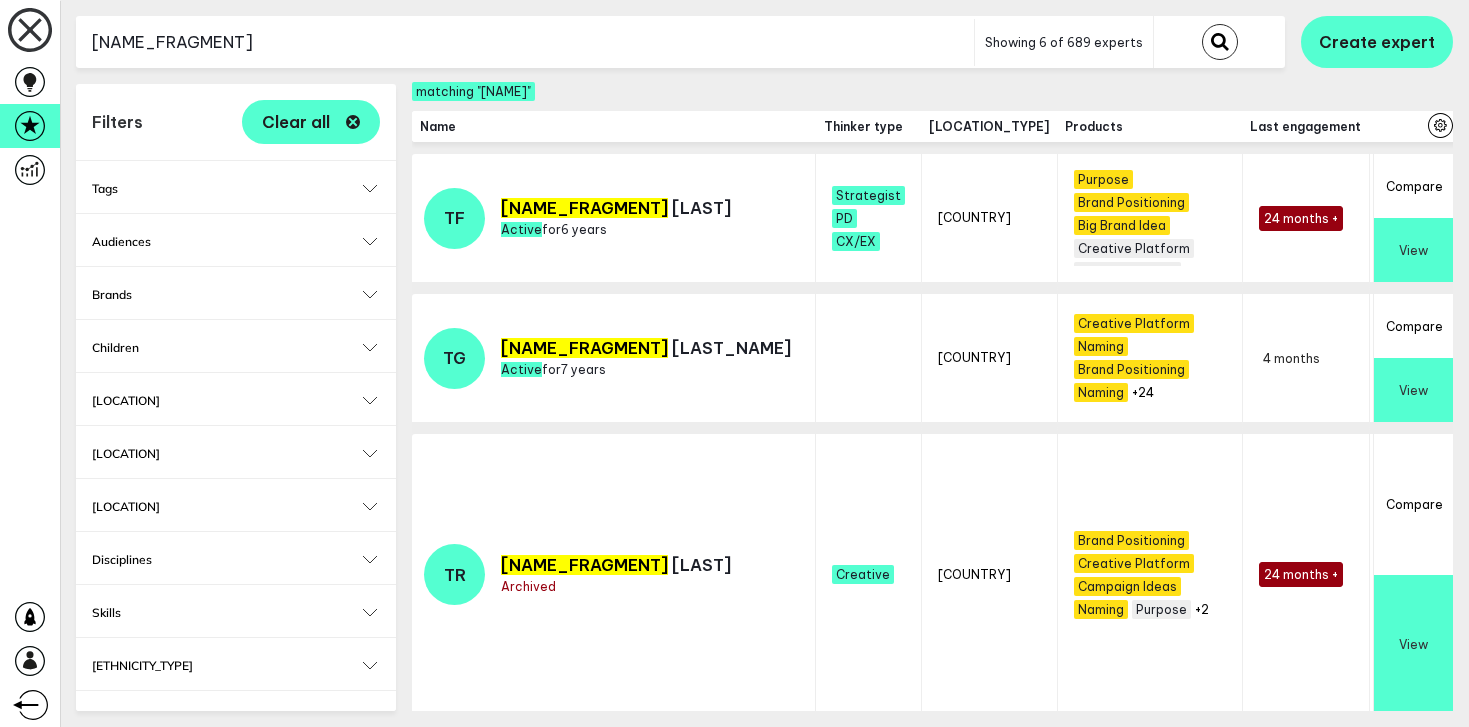 click on "View" at bounding box center (1413, 250) 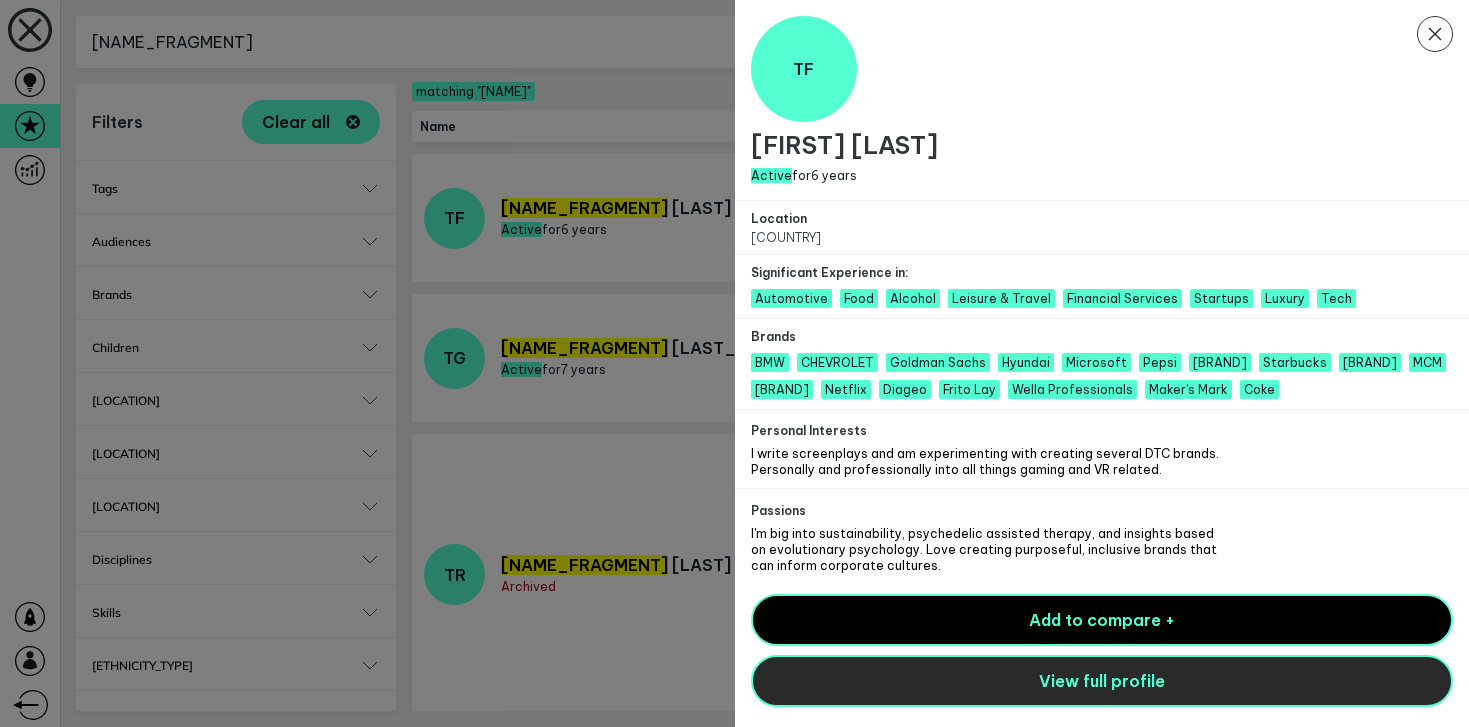 click on "View full profile" at bounding box center [1102, 681] 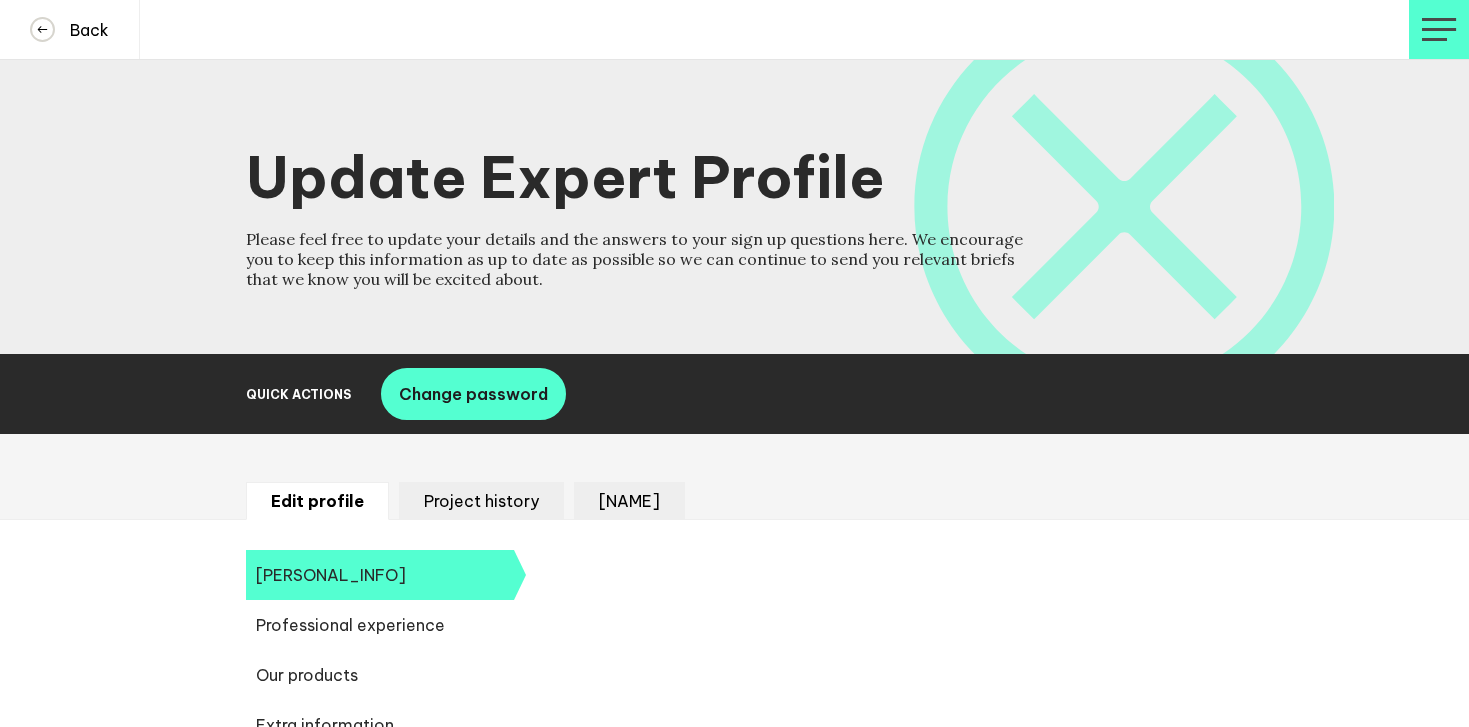 scroll, scrollTop: 0, scrollLeft: 0, axis: both 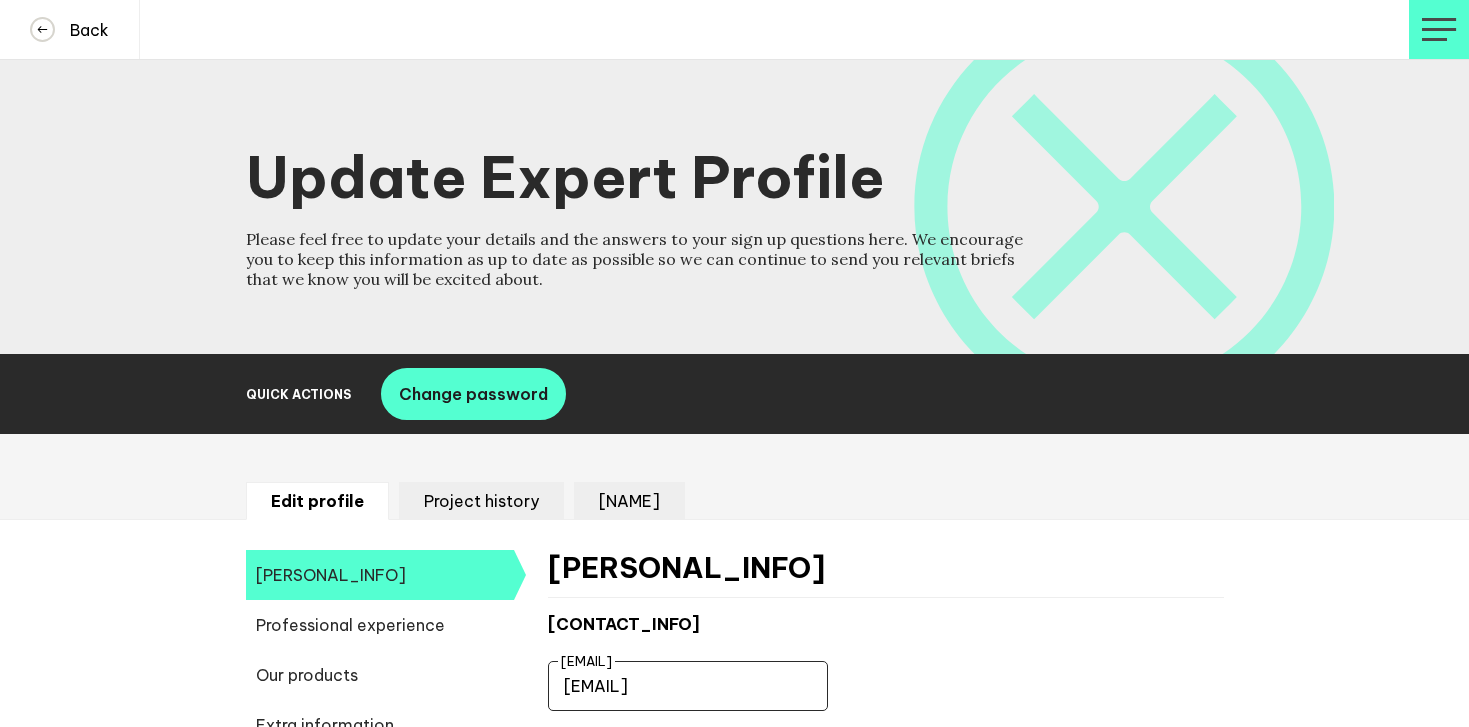 click on "[EMAIL]" at bounding box center (688, 686) 